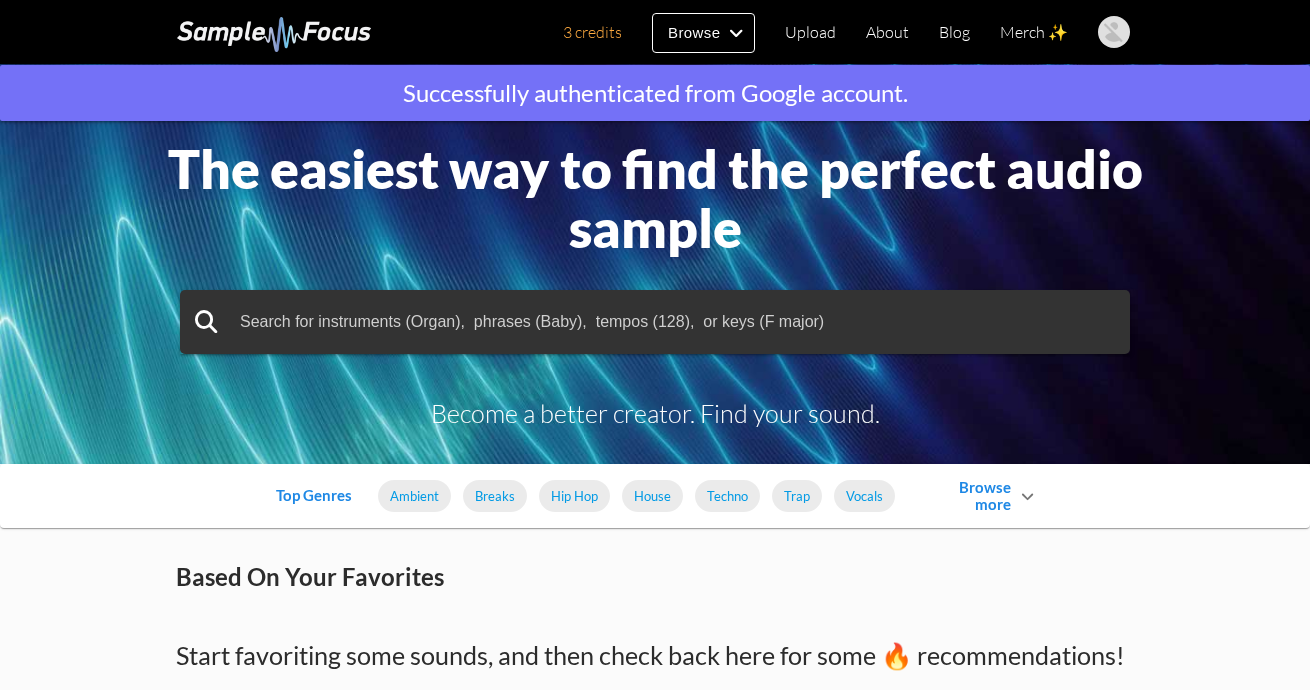 scroll, scrollTop: 0, scrollLeft: 0, axis: both 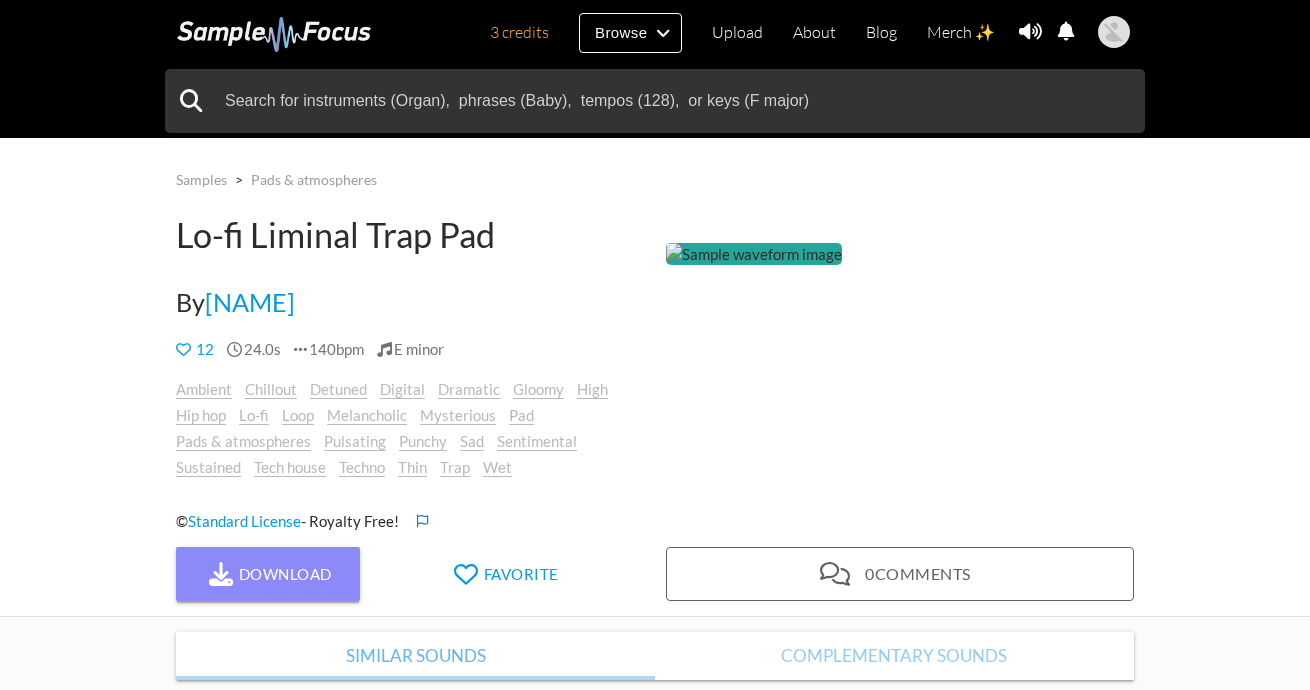 click on "Download" at bounding box center [268, 574] 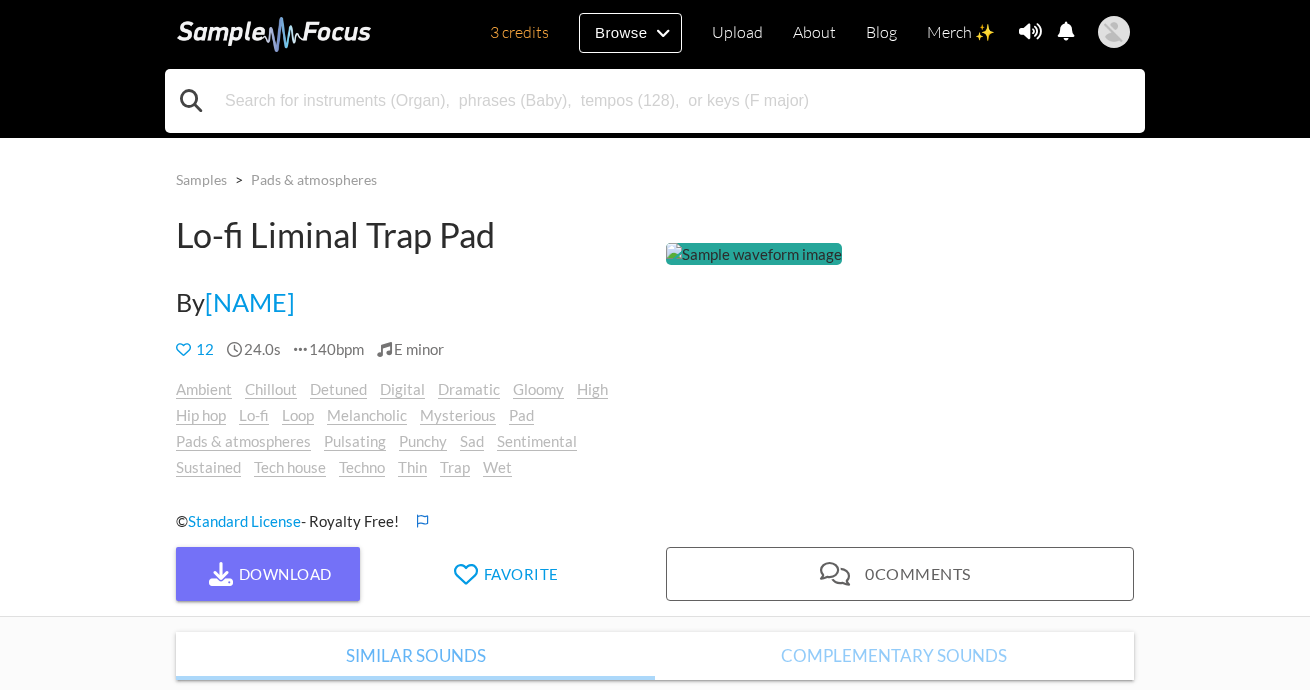 click at bounding box center [655, 101] 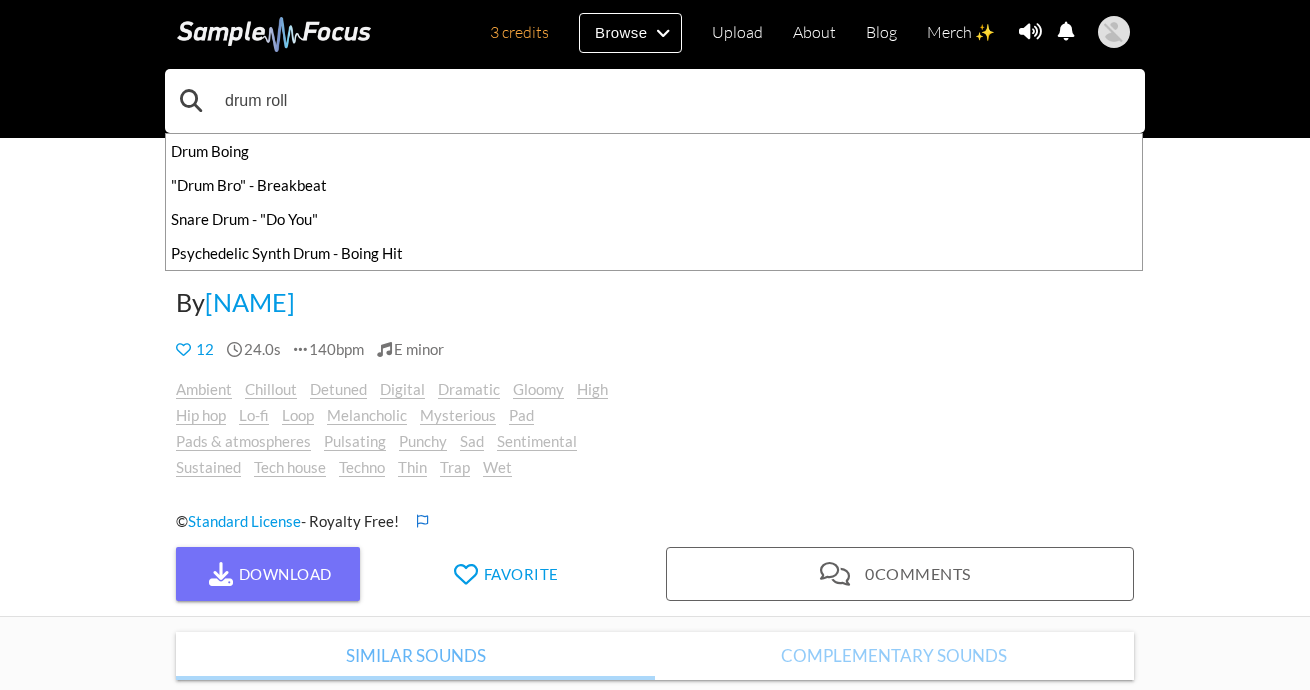 type on "drum roll" 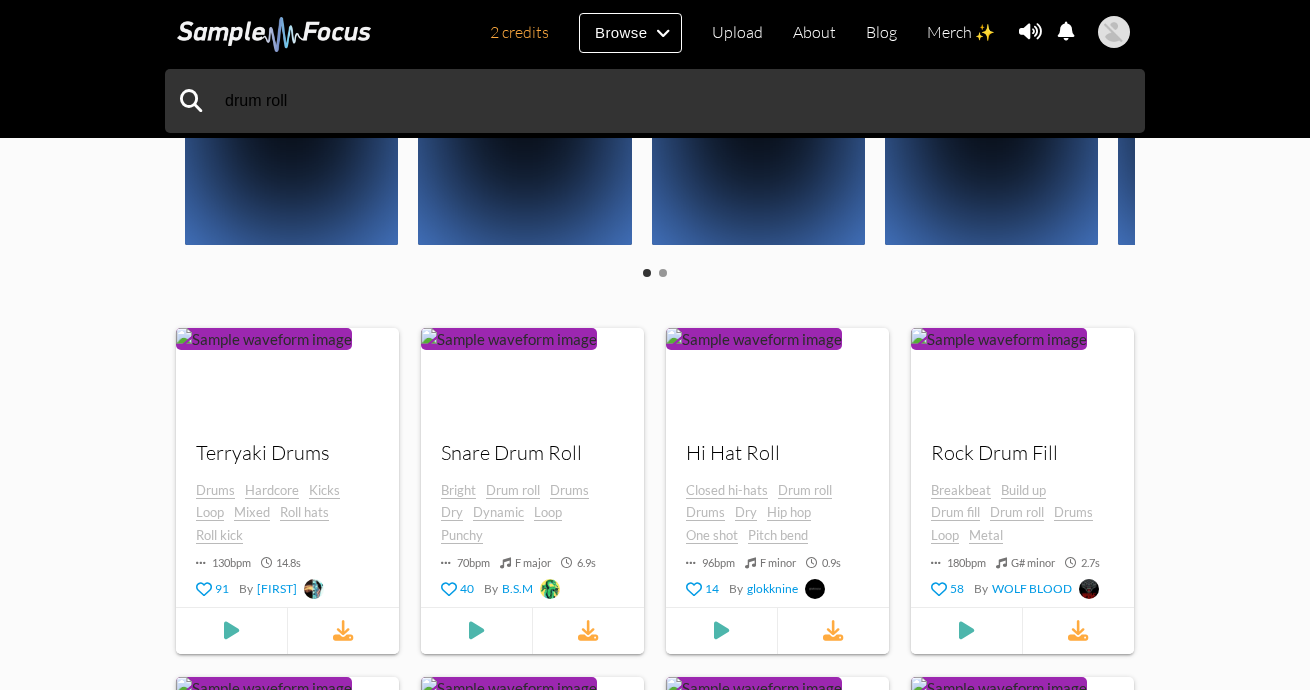 scroll, scrollTop: 600, scrollLeft: 0, axis: vertical 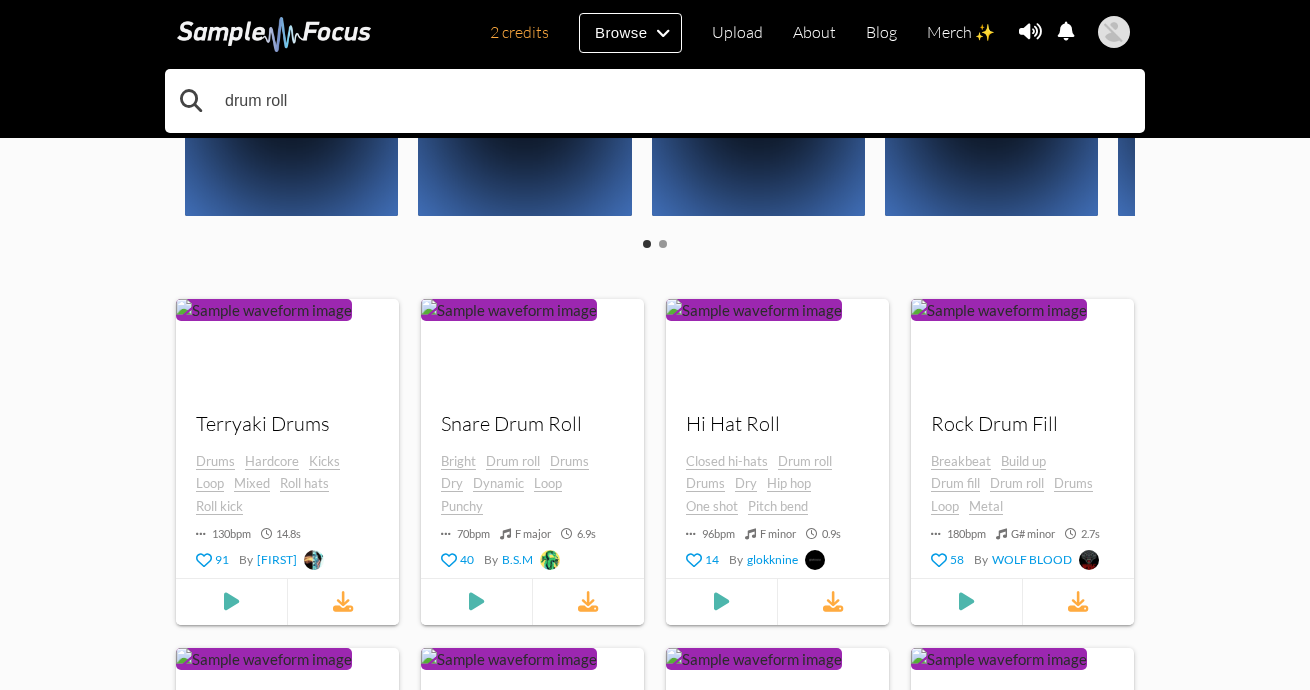 click on "drum roll" at bounding box center (655, 101) 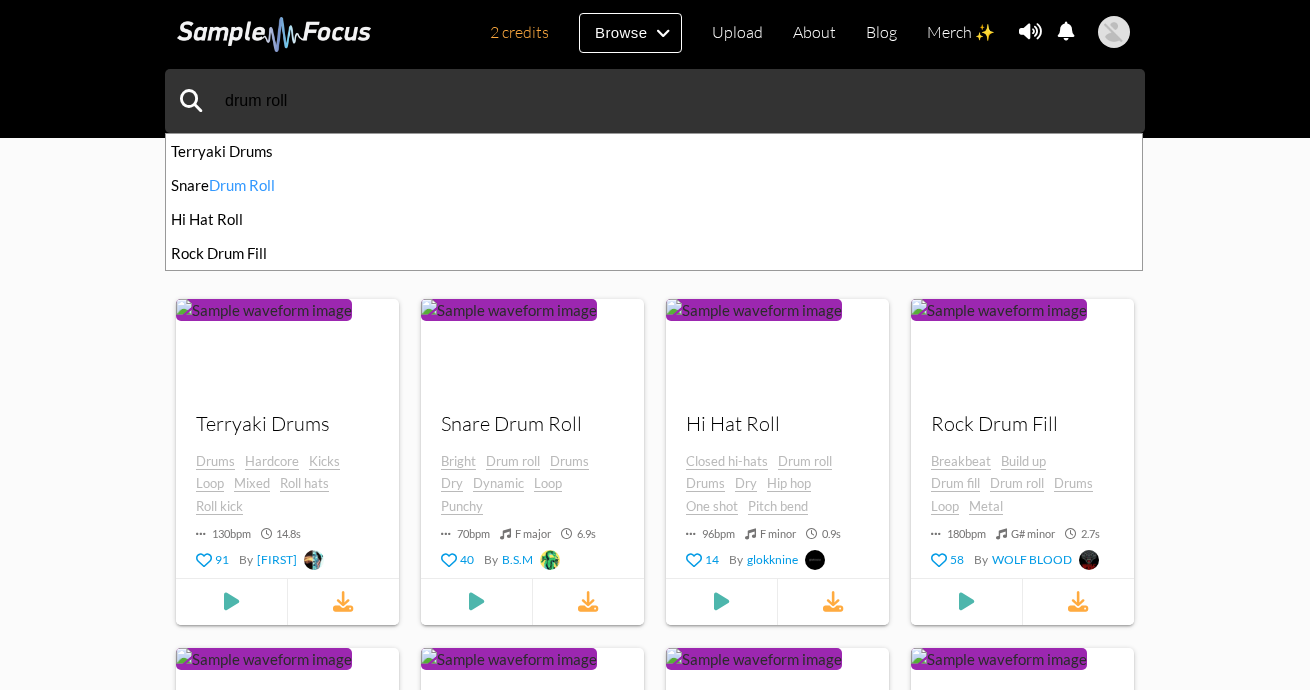 click on "drum roll
Terryaki Drums Snare  Drum Roll   Hi Hat Roll Rock Drum Fill
355    search results for " drum roll " Tempo (BPM) 0 200 Duration (secs) 0 54.9 Key Any Any ​ Mode Any Any ​ Sort By Newest Newest ​ Include Tags Click or search here to add more tag filters Exclude Tags Click or search here to add more tag filters Collections Rolling Drums Loops 10 samples Rolling Drums Loops Your browser does not support the audio  element. Your browser does not support the audio  element. Your browser does not support the audio  element. +  7  more  samples Rock N Roll Drums 24 samples Rock N Roll Drums Your browser does not support the audio  element. Your browser does not support the audio  element. Your browser does not support the audio  element. +  21  more  samples Afrobeat Drums Rolls 14 samples Afrobeat Drums Rolls Your browser does not support the +" at bounding box center (655, 787) 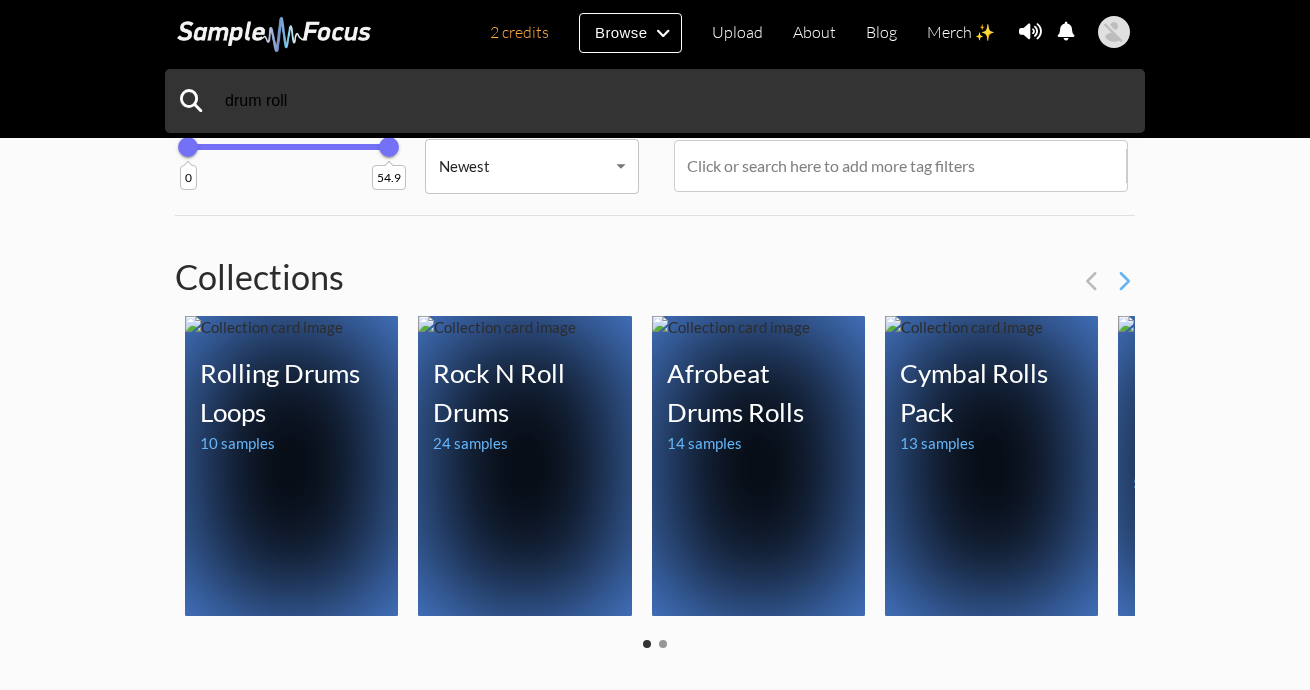 scroll, scrollTop: 0, scrollLeft: 0, axis: both 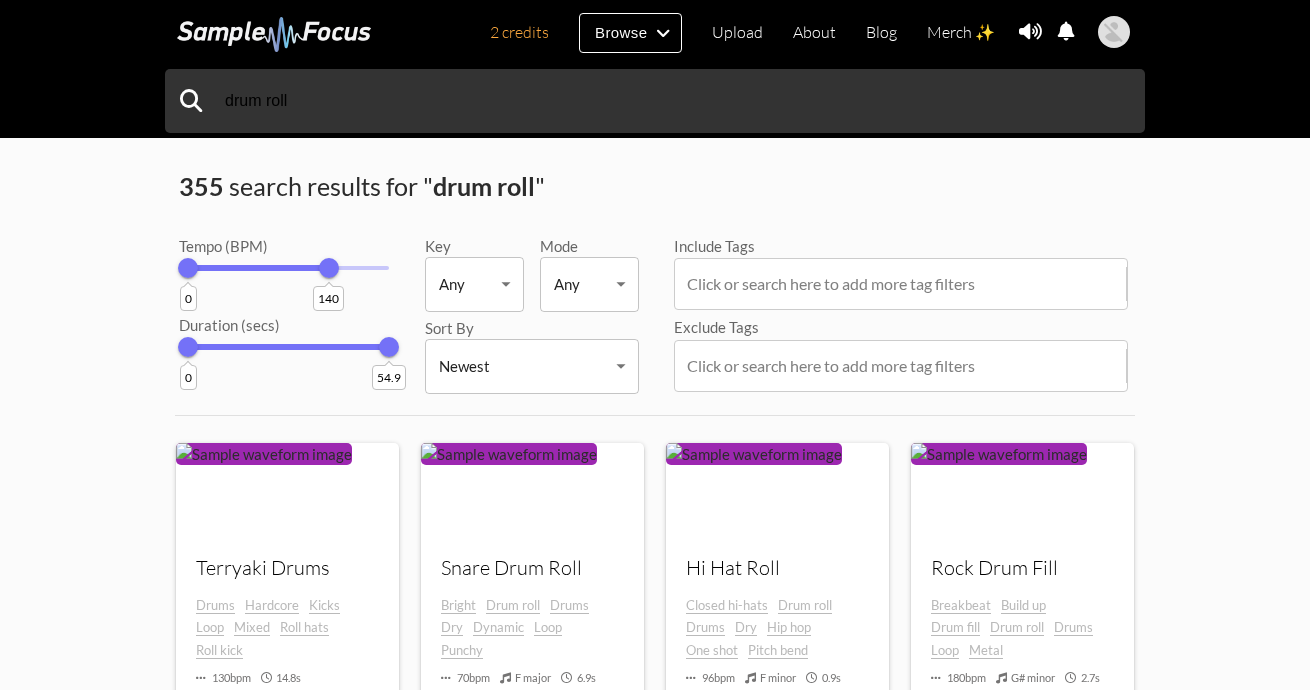 drag, startPoint x: 387, startPoint y: 273, endPoint x: 329, endPoint y: 310, distance: 68.7968 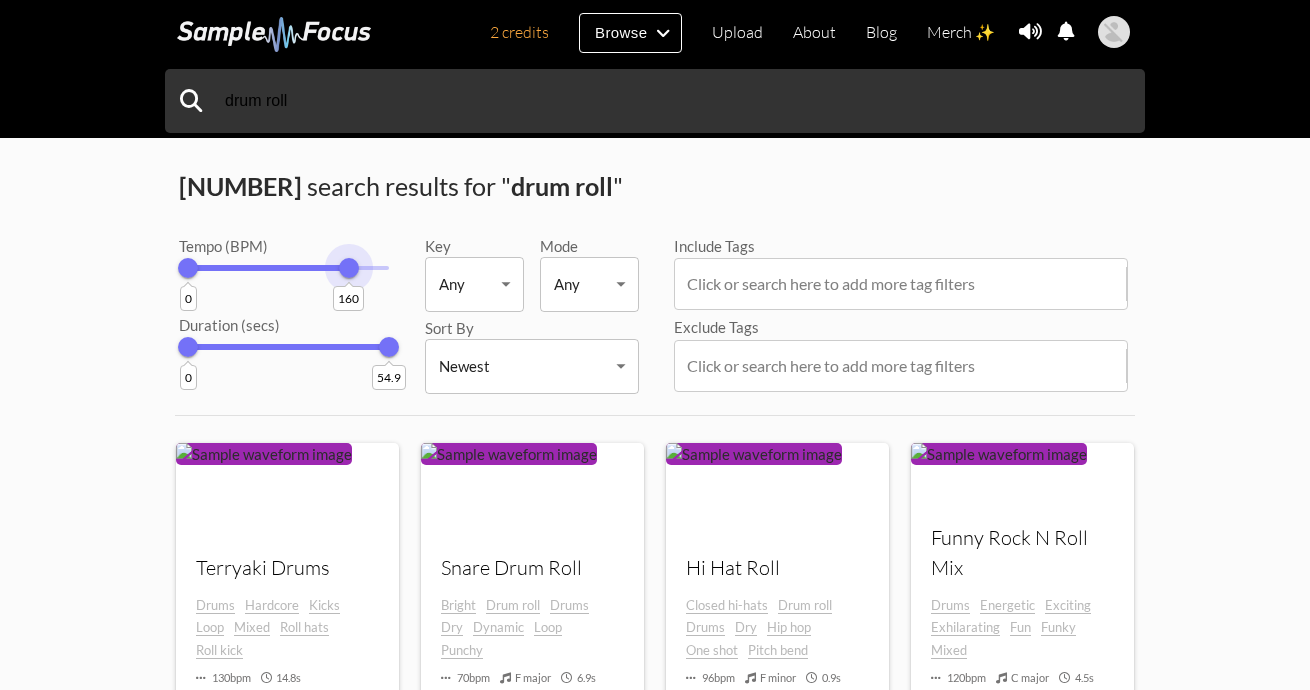 click on "Tempo (BPM) 0 160 Duration (secs) 0 54.9" at bounding box center (270, 283) 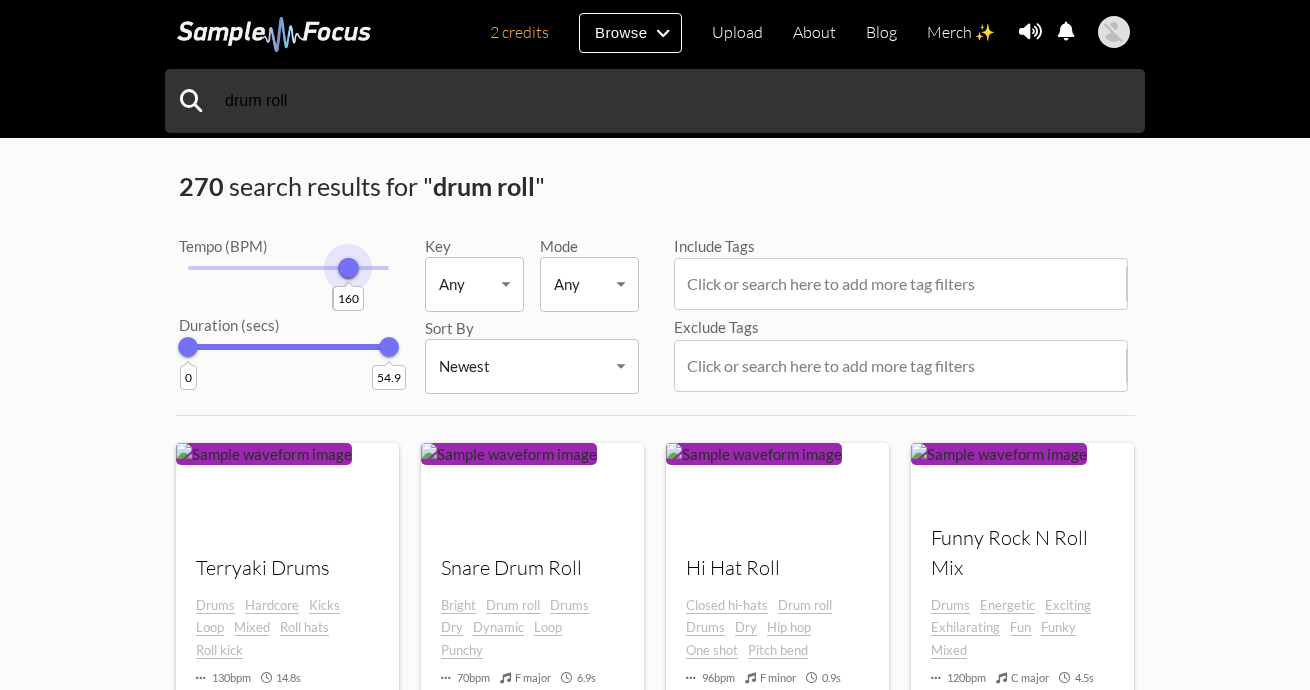 drag, startPoint x: 191, startPoint y: 275, endPoint x: 348, endPoint y: 317, distance: 162.52077 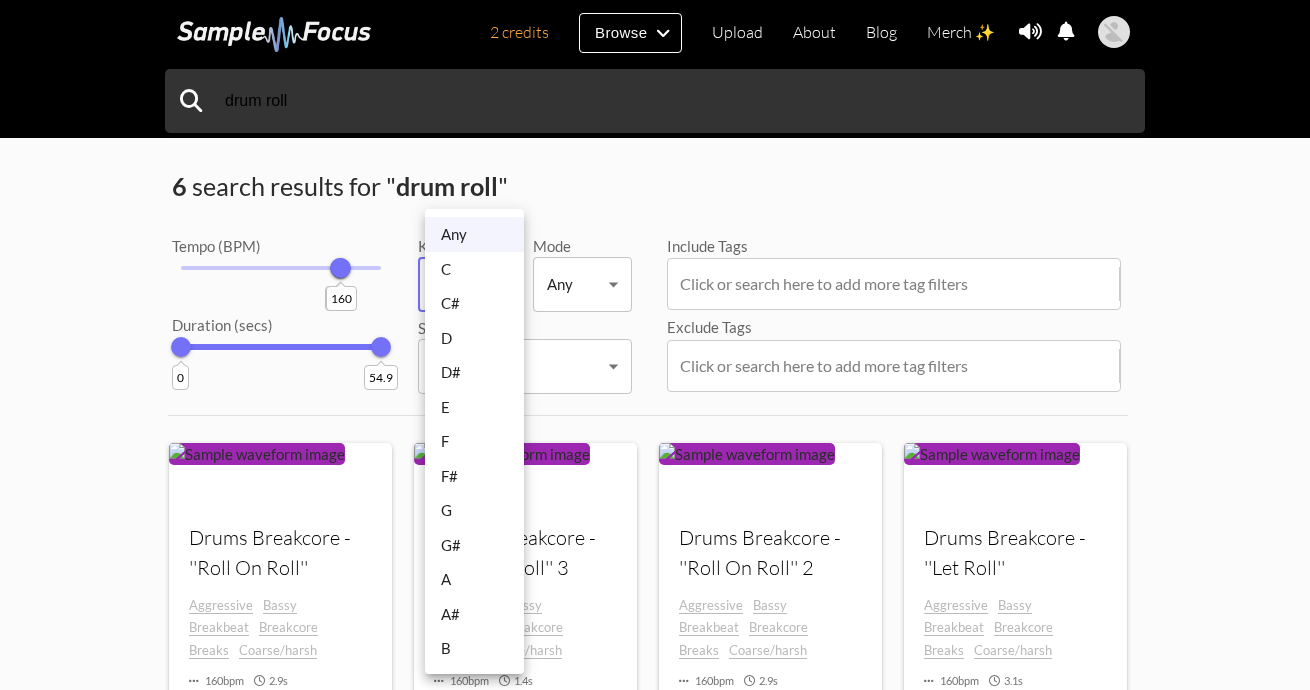 click on "2 credits
Browse
Upload
About
Blog
Merch ✨
Notifications Settings You have no notifications. View all notifications
Account
Subscription
Analytics
Notifications
Notification Settings
Log Out
2 credits
Categories
Tags
Collections
Upload
About
Blog
Merch ✨
Account
Subscription
Analytics
Log Out
drum roll" at bounding box center (655, 710) 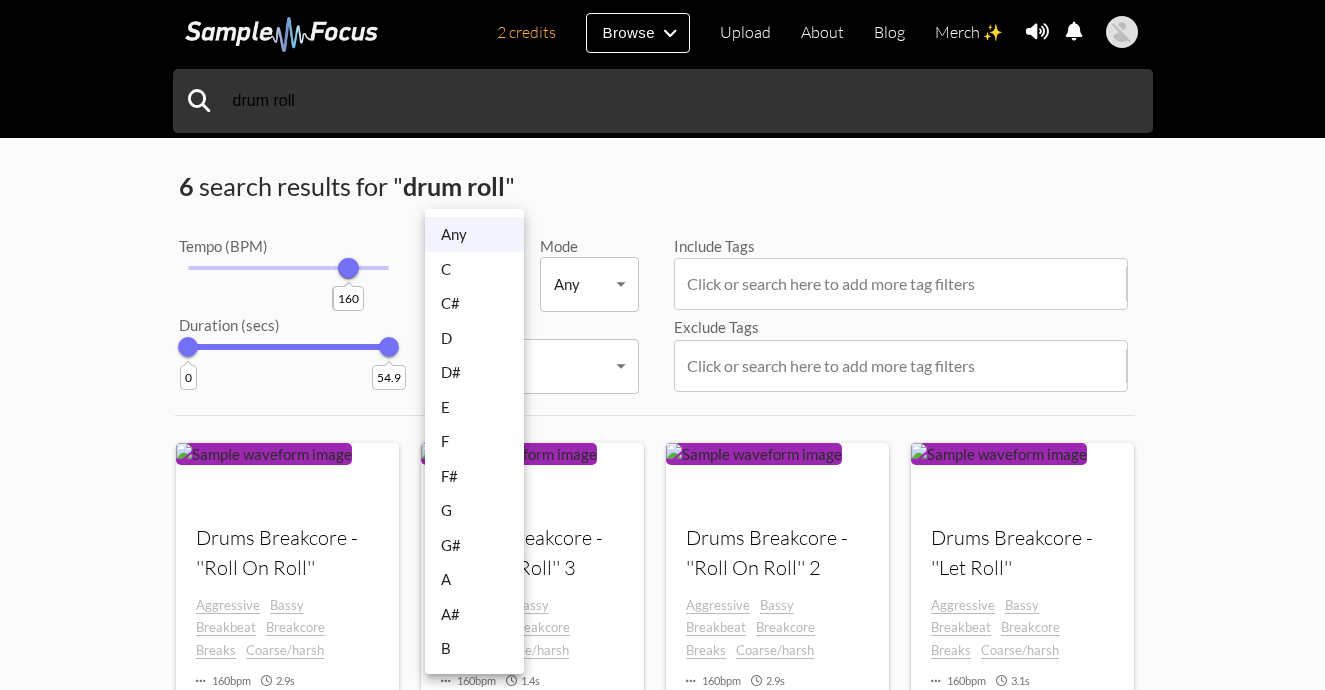 click on "E" at bounding box center [474, 407] 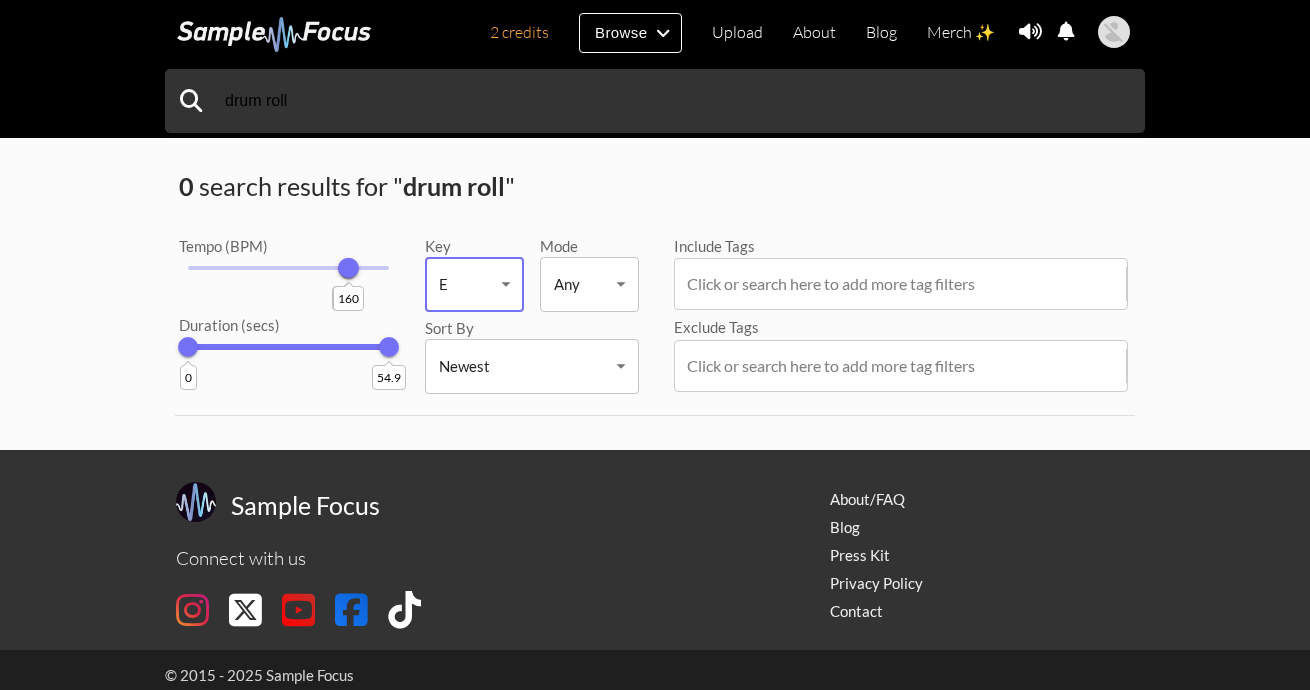 click on "2 credits
Browse
Upload
About
Blog
Merch ✨
Notifications Settings You have no notifications. View all notifications
Account
Subscription
Analytics
Notifications
Notification Settings
Log Out
2 credits
Categories
Tags
Collections
Upload
About
Blog
Merch ✨
Account
Subscription
Analytics
Log Out
drum roll" at bounding box center (655, 361) 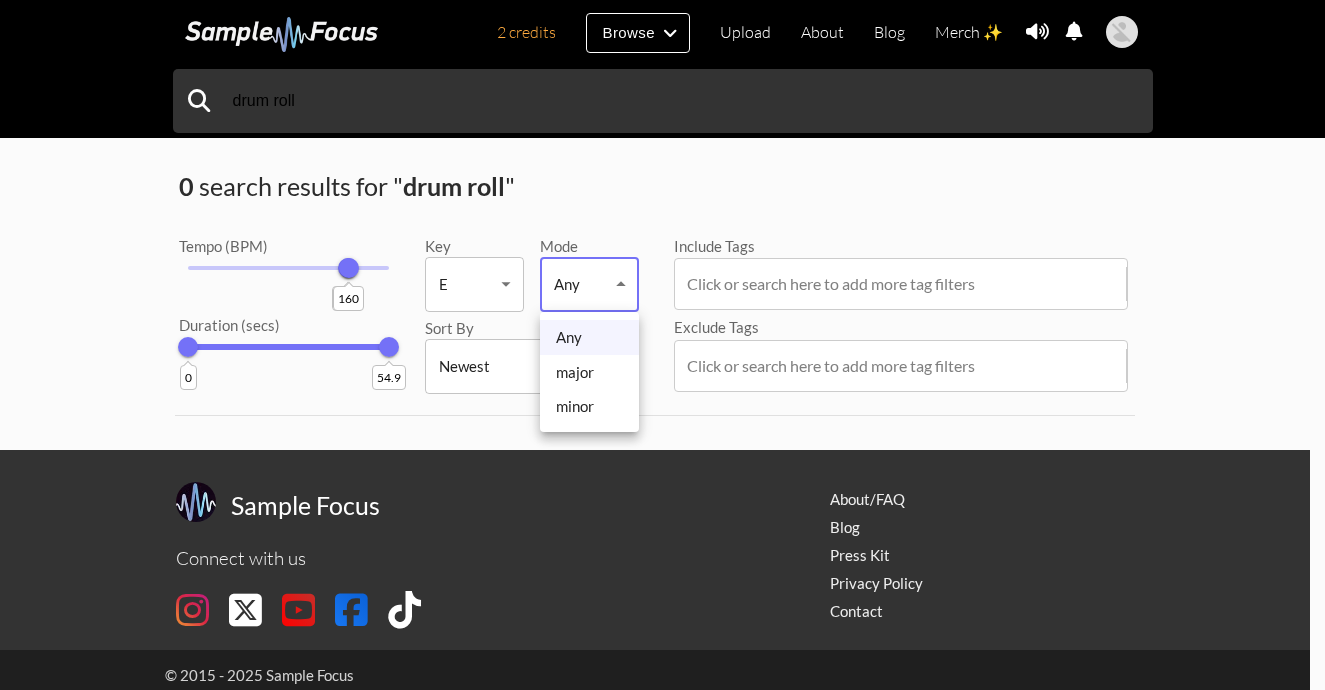 click at bounding box center [662, 345] 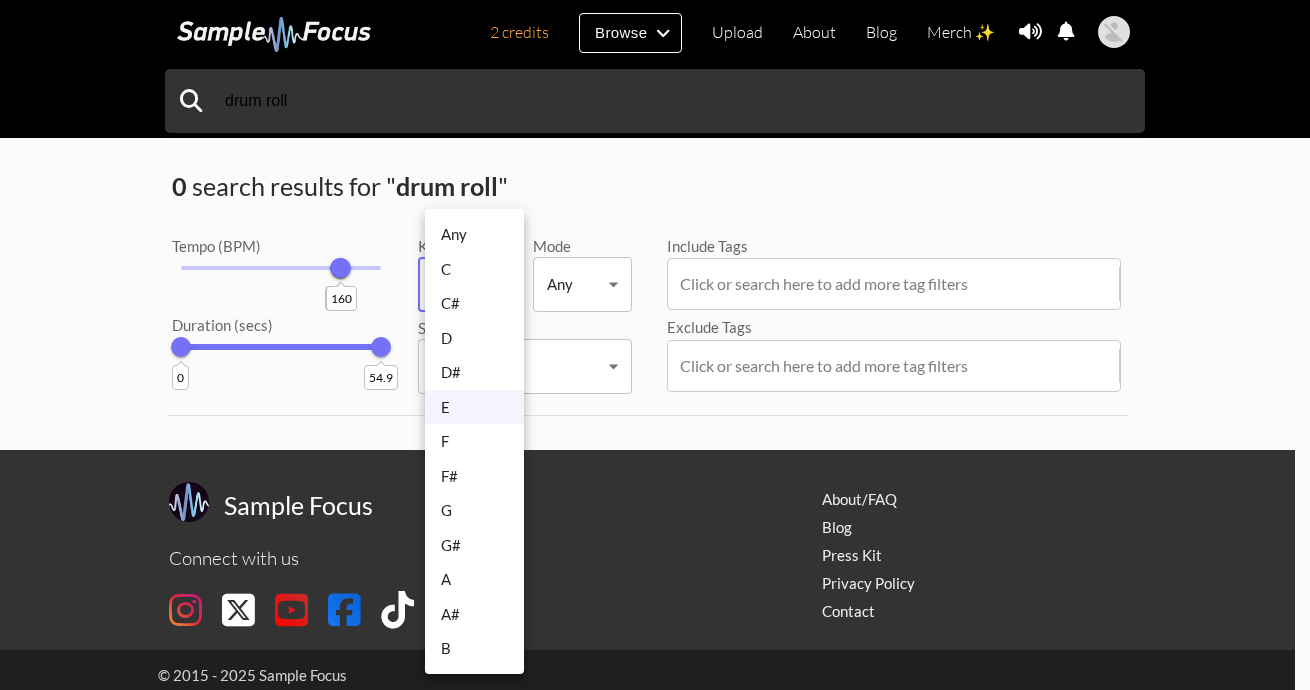click on "2 credits
Browse
Upload
About
Blog
Merch ✨
Notifications Settings You have no notifications. View all notifications
Account
Subscription
Analytics
Notifications
Notification Settings
Log Out
2 credits
Categories
Tags
Collections
Upload
About
Blog
Merch ✨
Account
Subscription
Analytics
Log Out
drum roll" at bounding box center [655, 361] 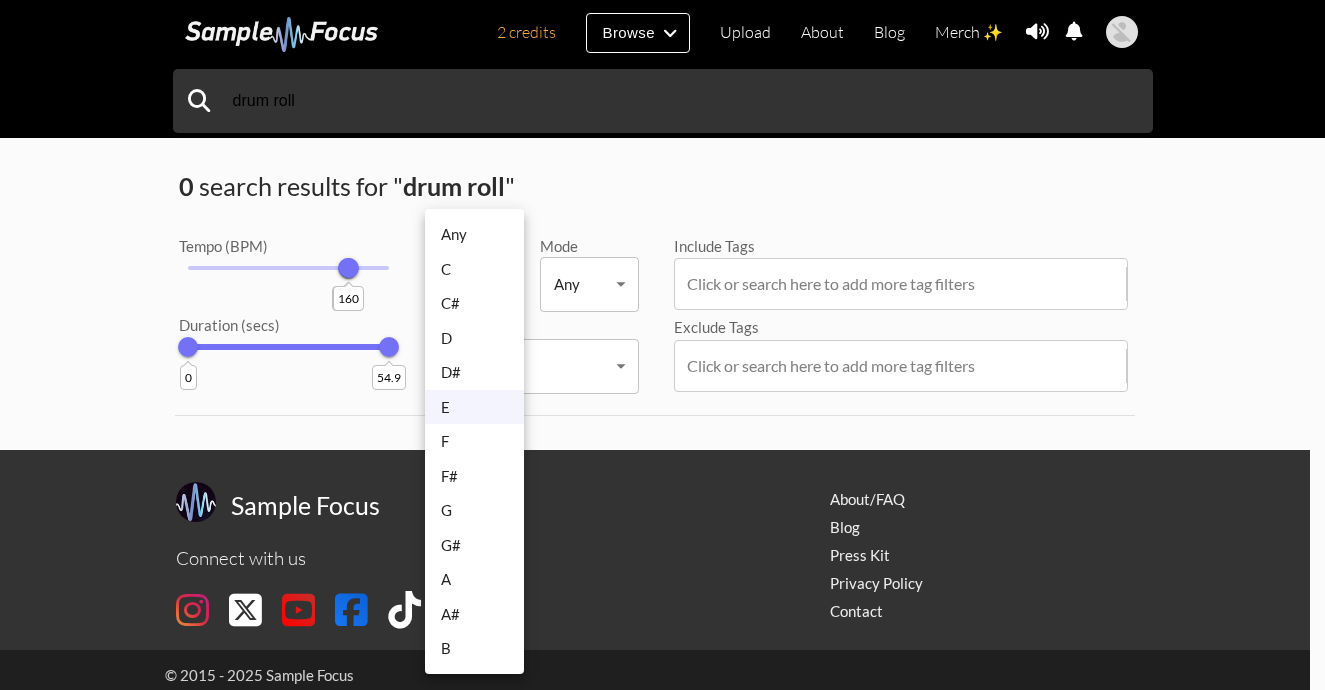 click on "Any" at bounding box center (474, 234) 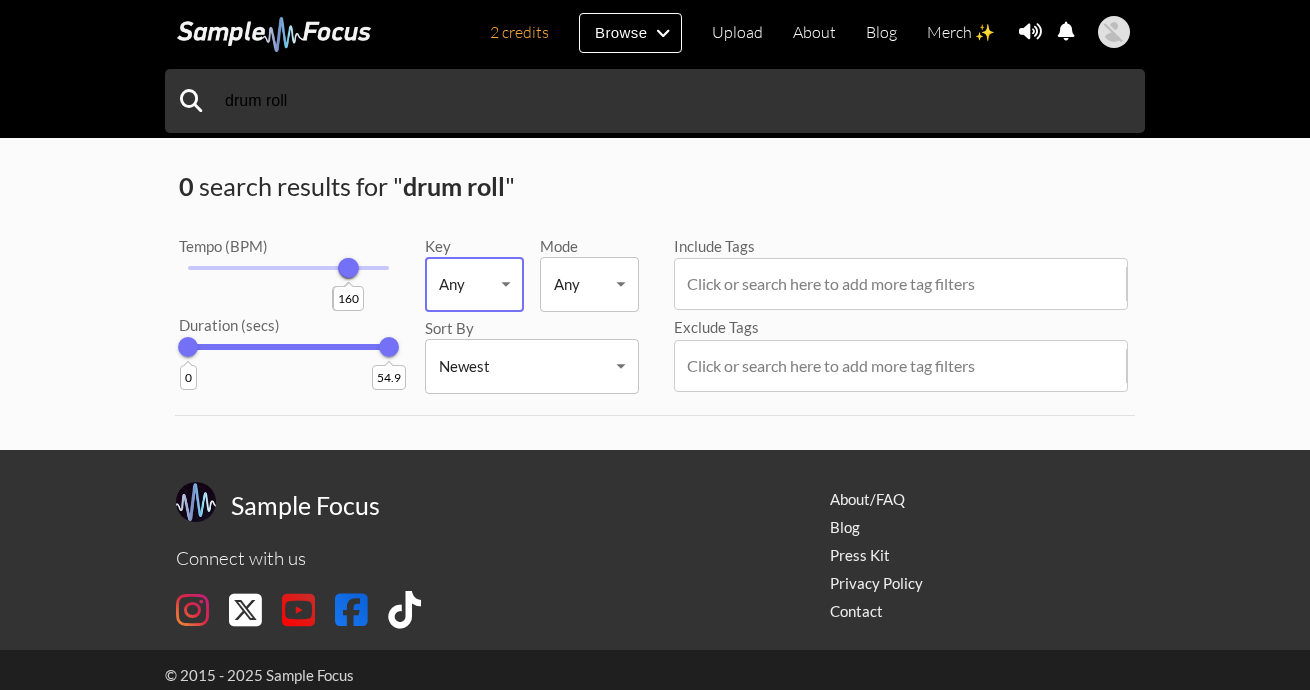 click at bounding box center [268, 36] 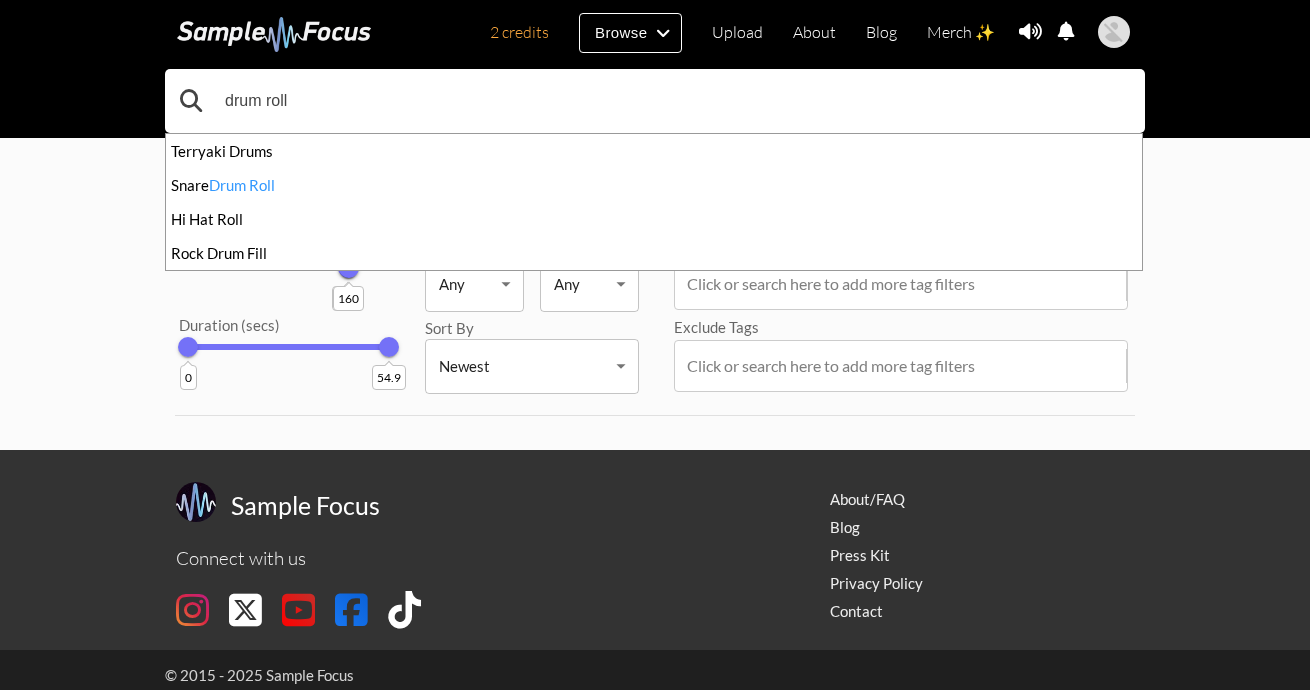 click on "drum roll" at bounding box center (655, 101) 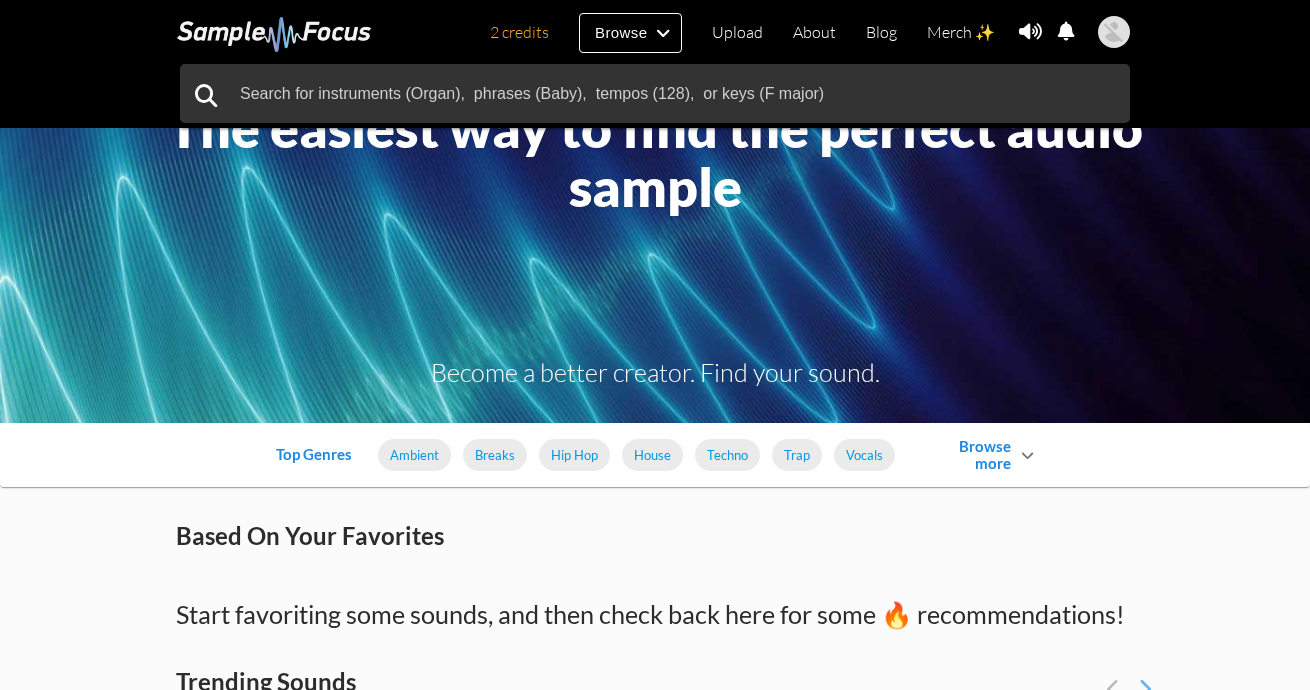 scroll, scrollTop: 0, scrollLeft: 0, axis: both 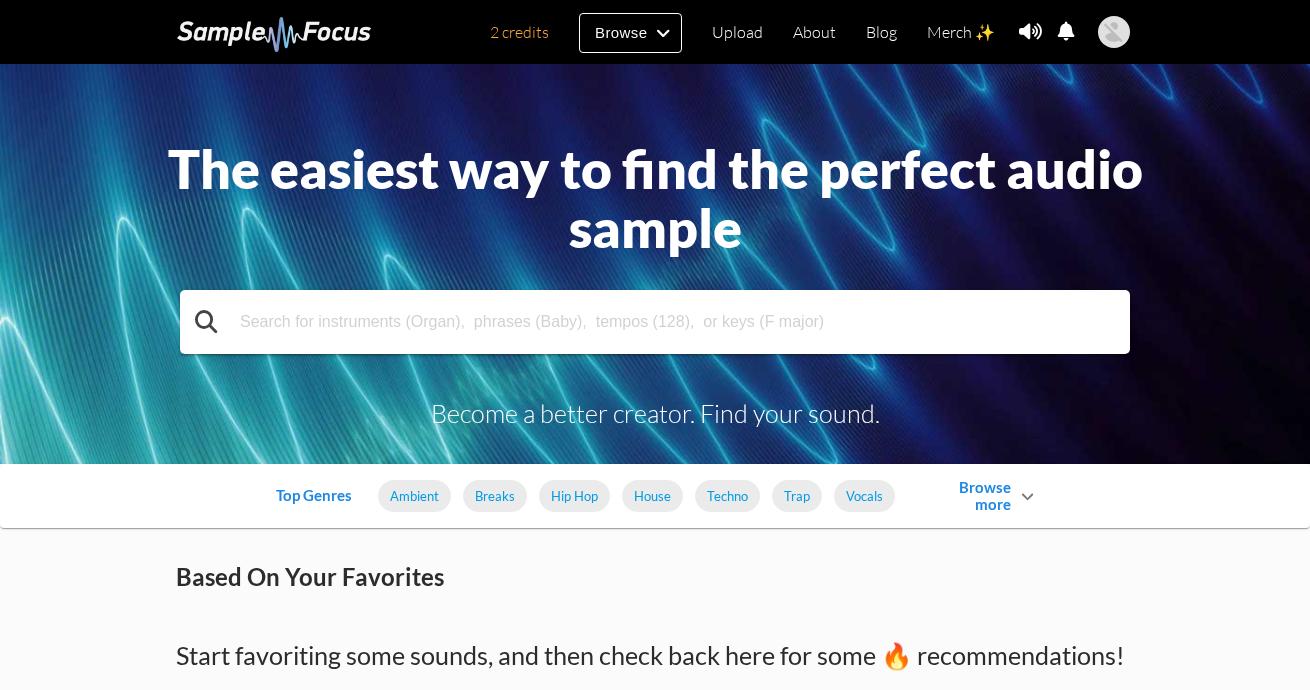 click at bounding box center (655, 322) 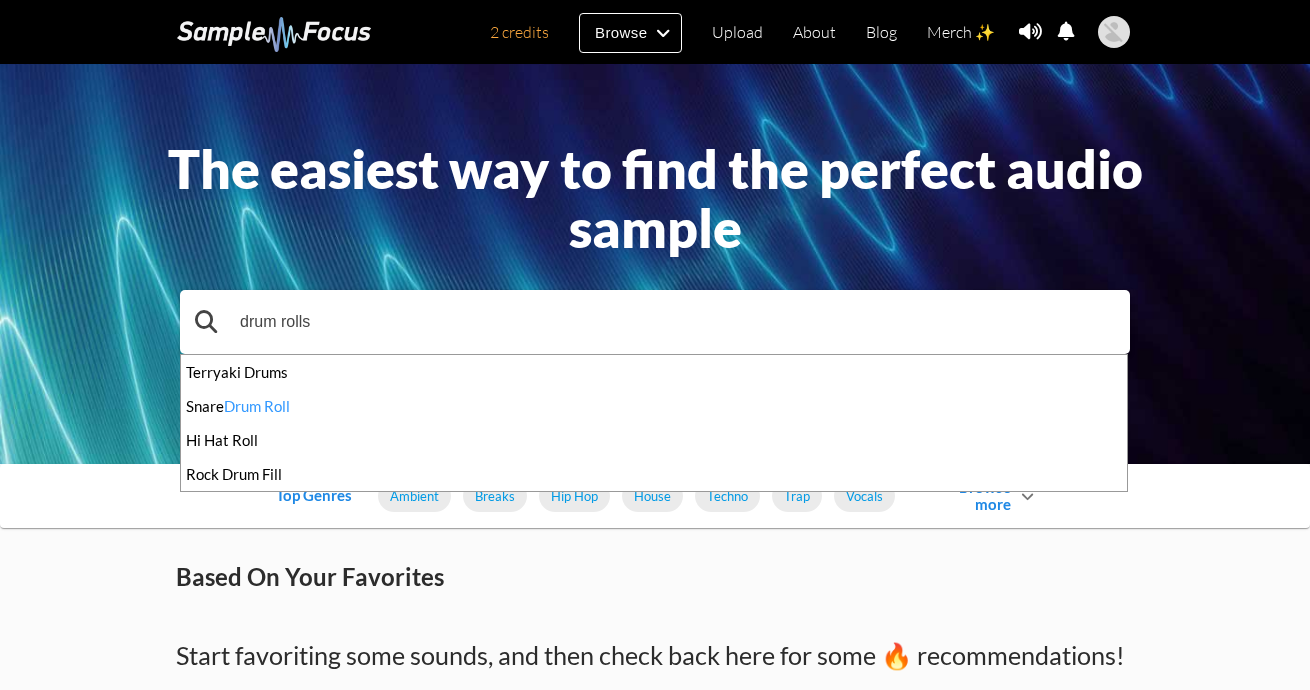 type on "drum rolls" 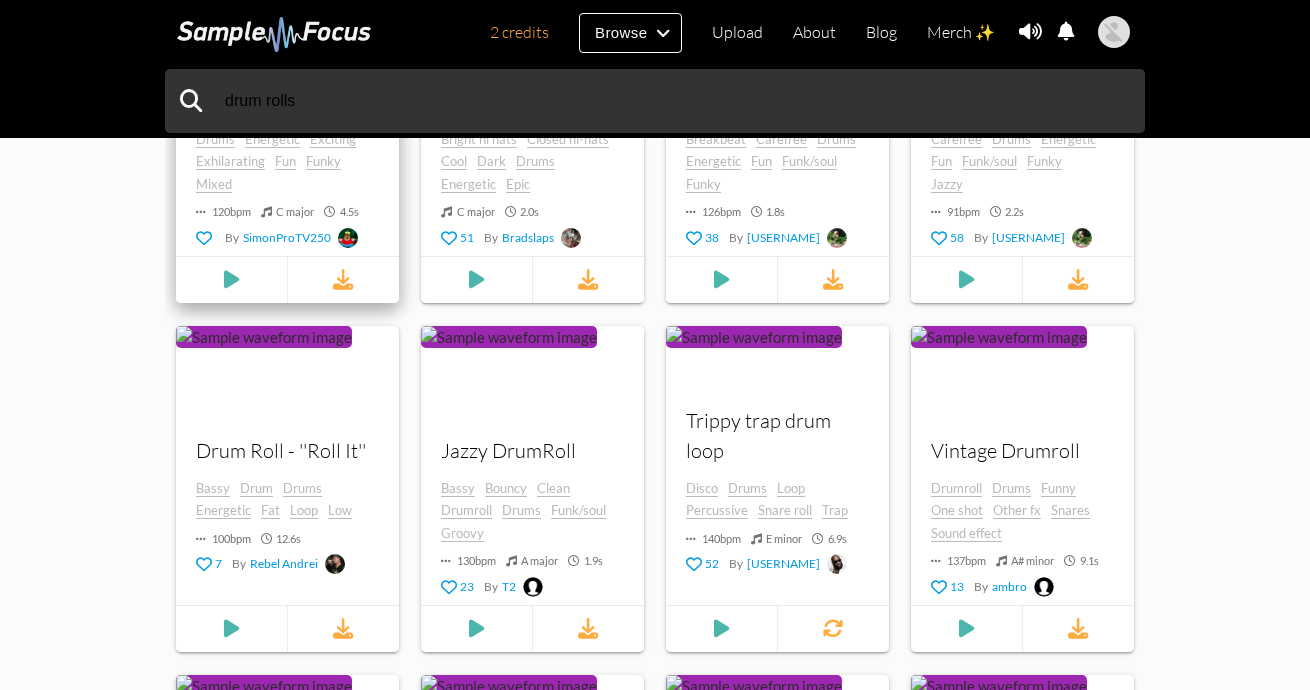 scroll, scrollTop: 1500, scrollLeft: 0, axis: vertical 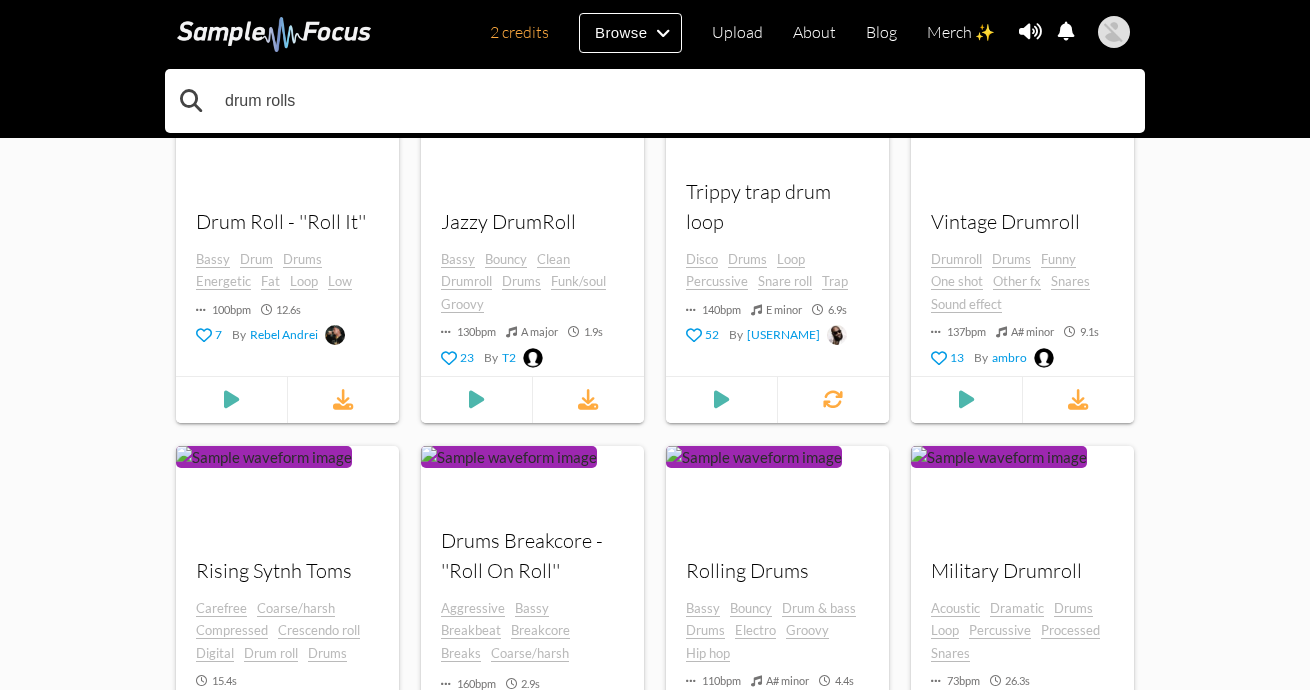 click on "drum rolls" at bounding box center [655, 101] 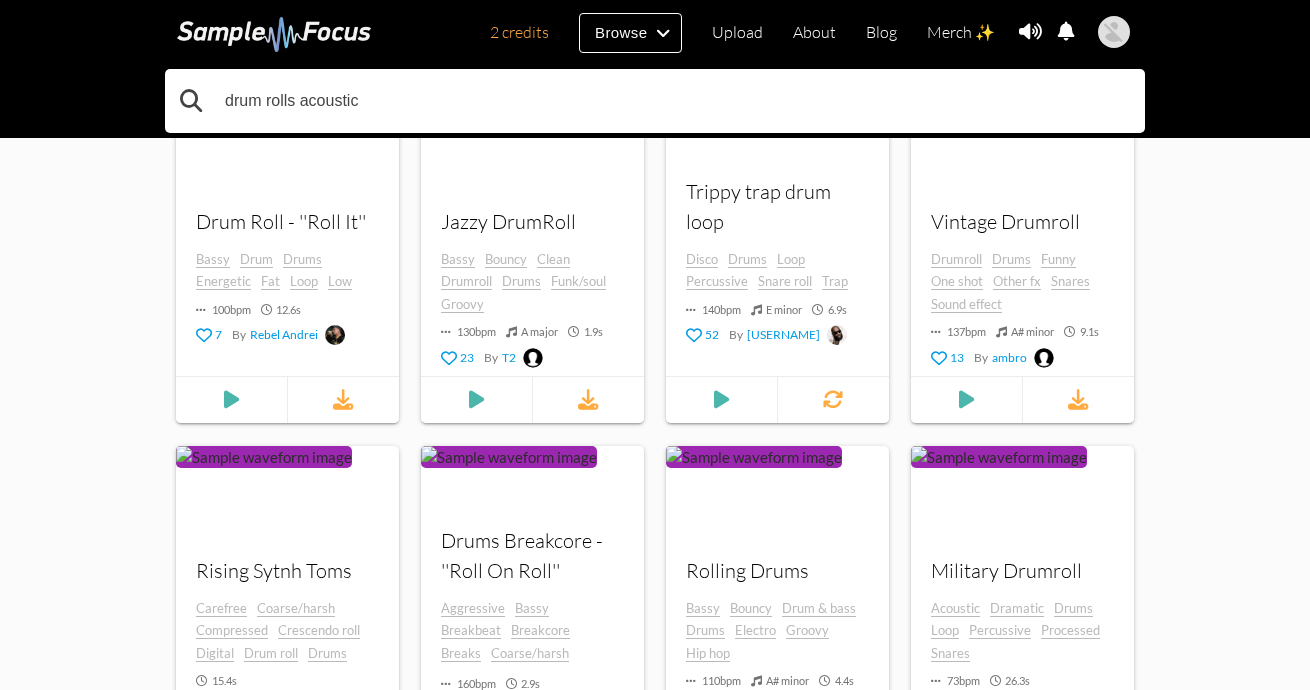 type on "drum rolls acoustic" 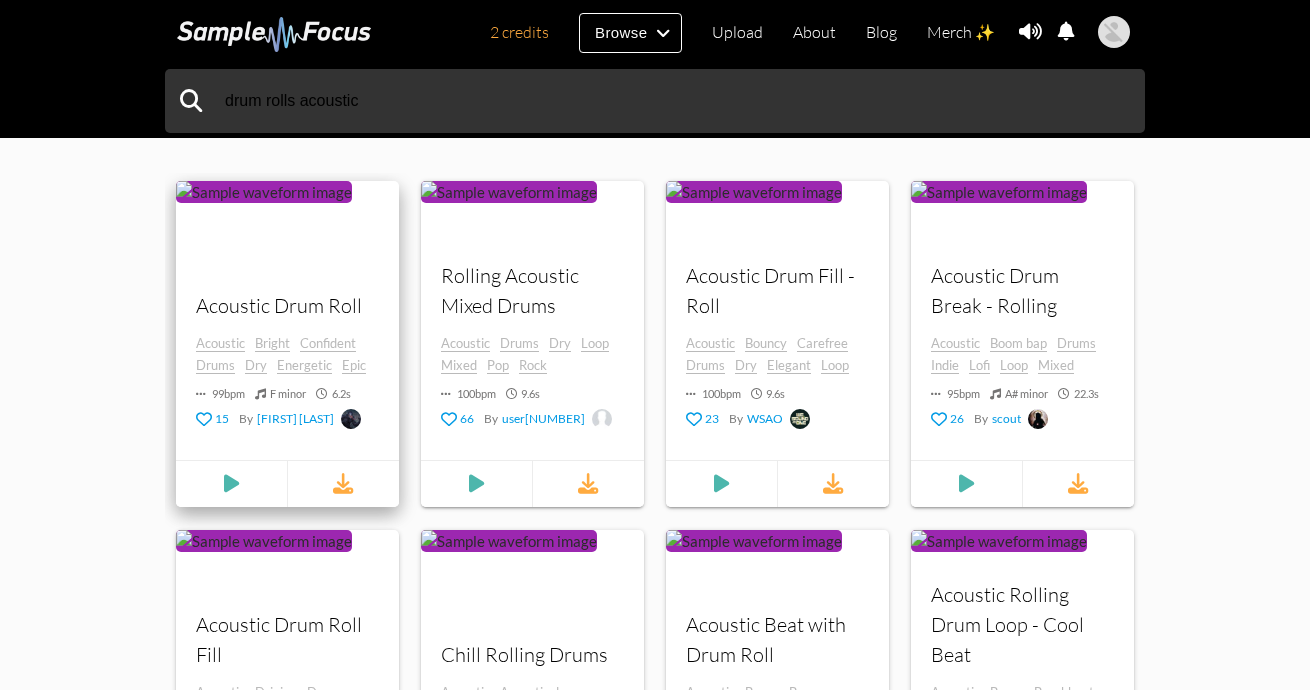 scroll, scrollTop: 1000, scrollLeft: 0, axis: vertical 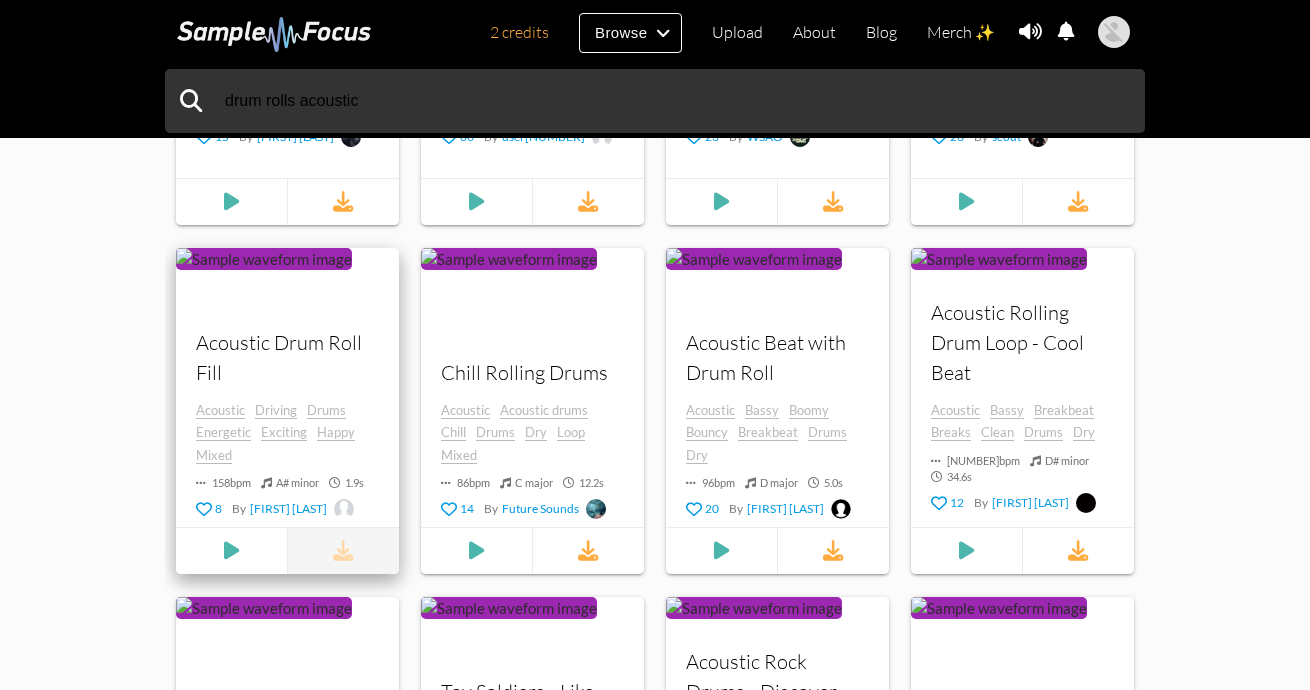 click at bounding box center [343, 551] 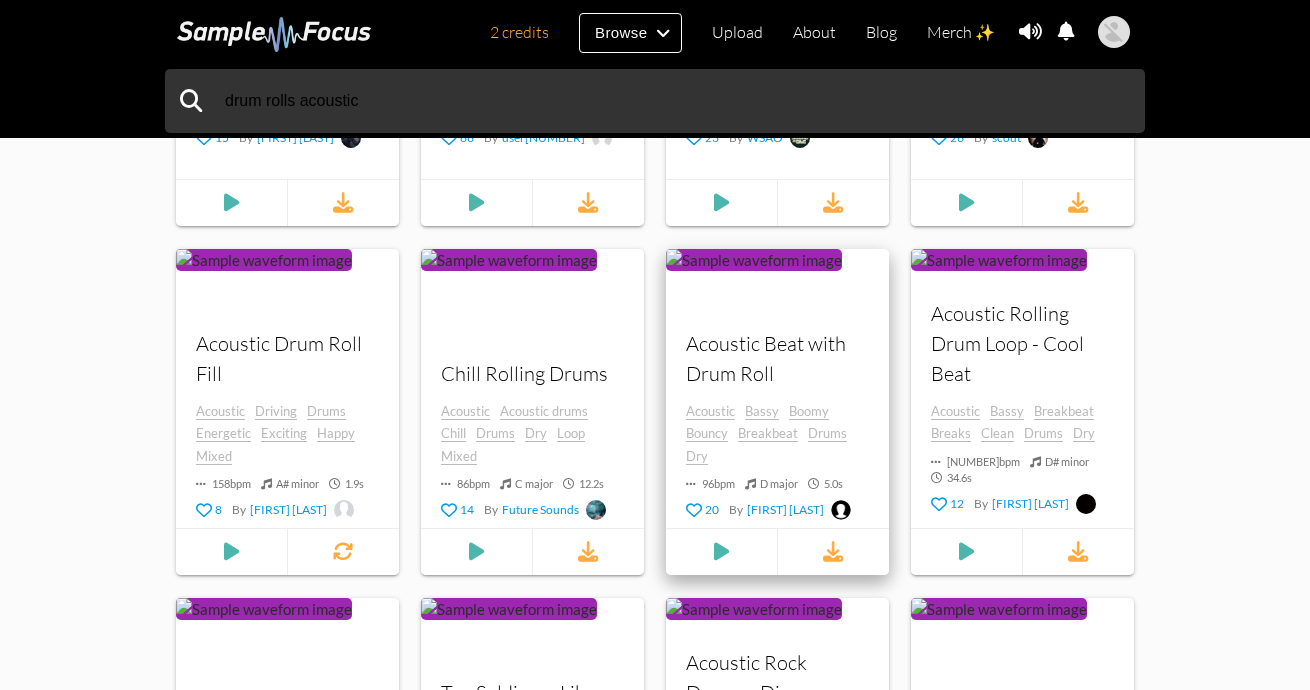 scroll, scrollTop: 1000, scrollLeft: 0, axis: vertical 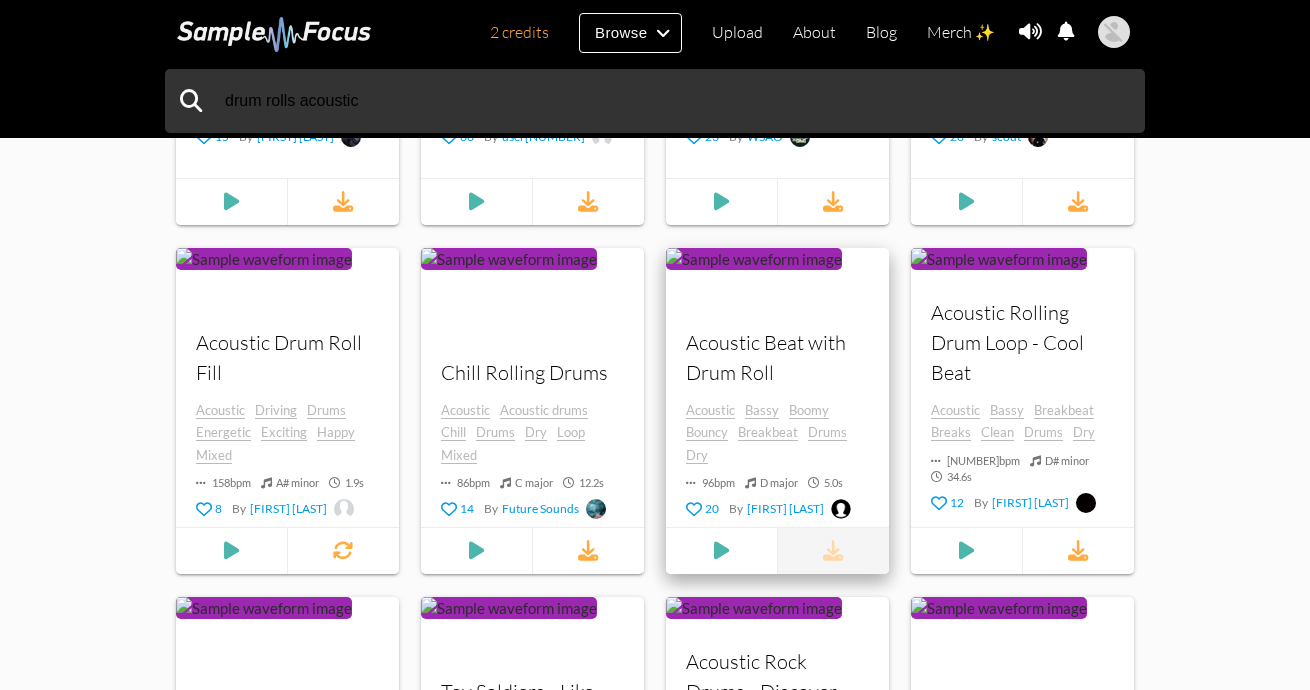 click at bounding box center [833, 551] 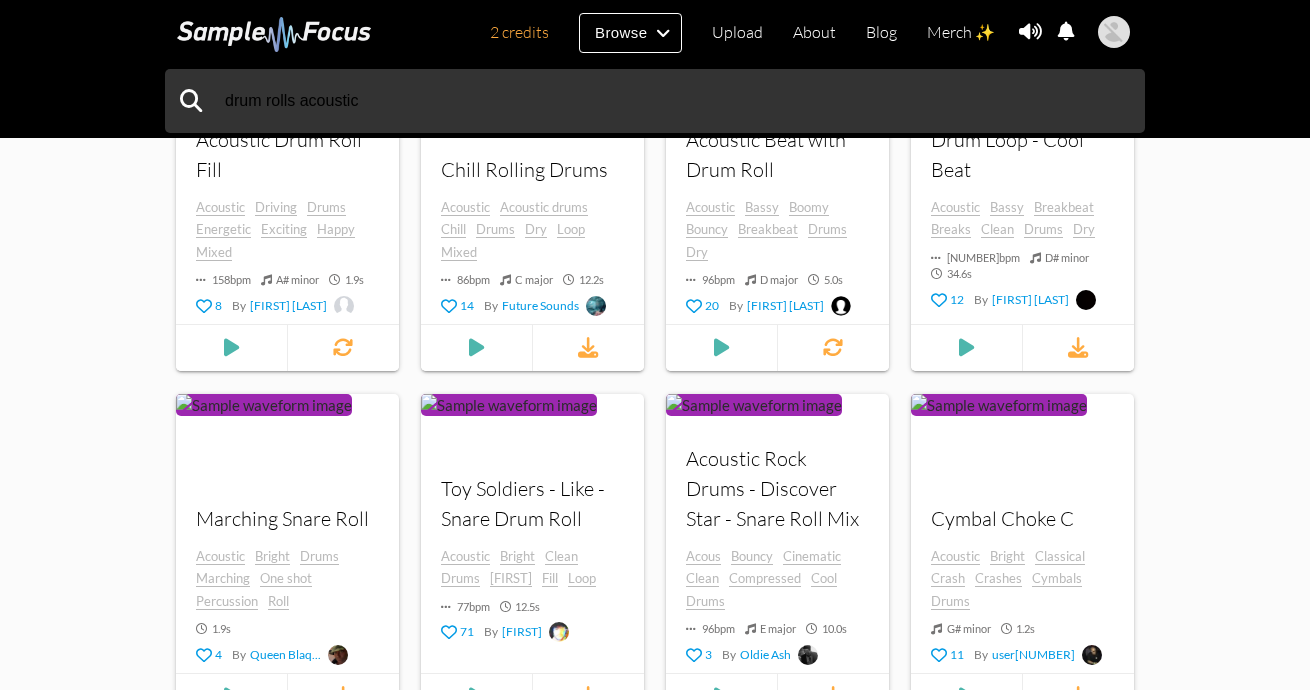 scroll, scrollTop: 1400, scrollLeft: 0, axis: vertical 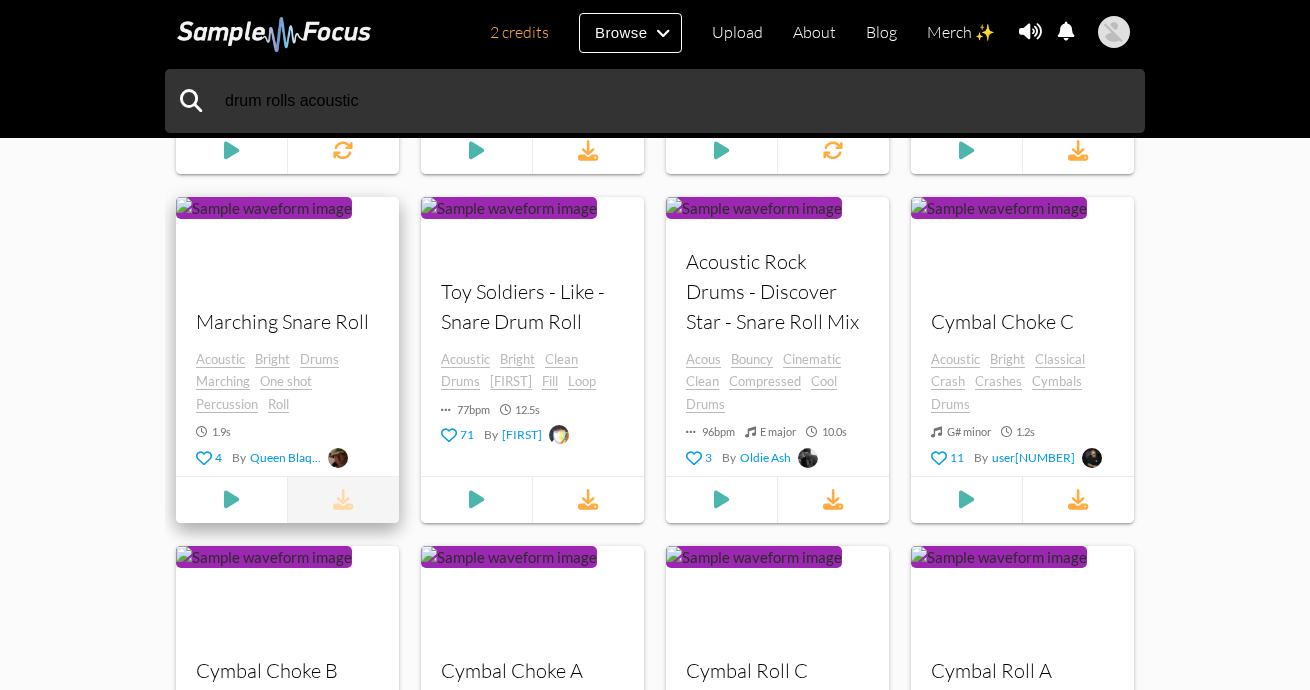 click at bounding box center (343, 500) 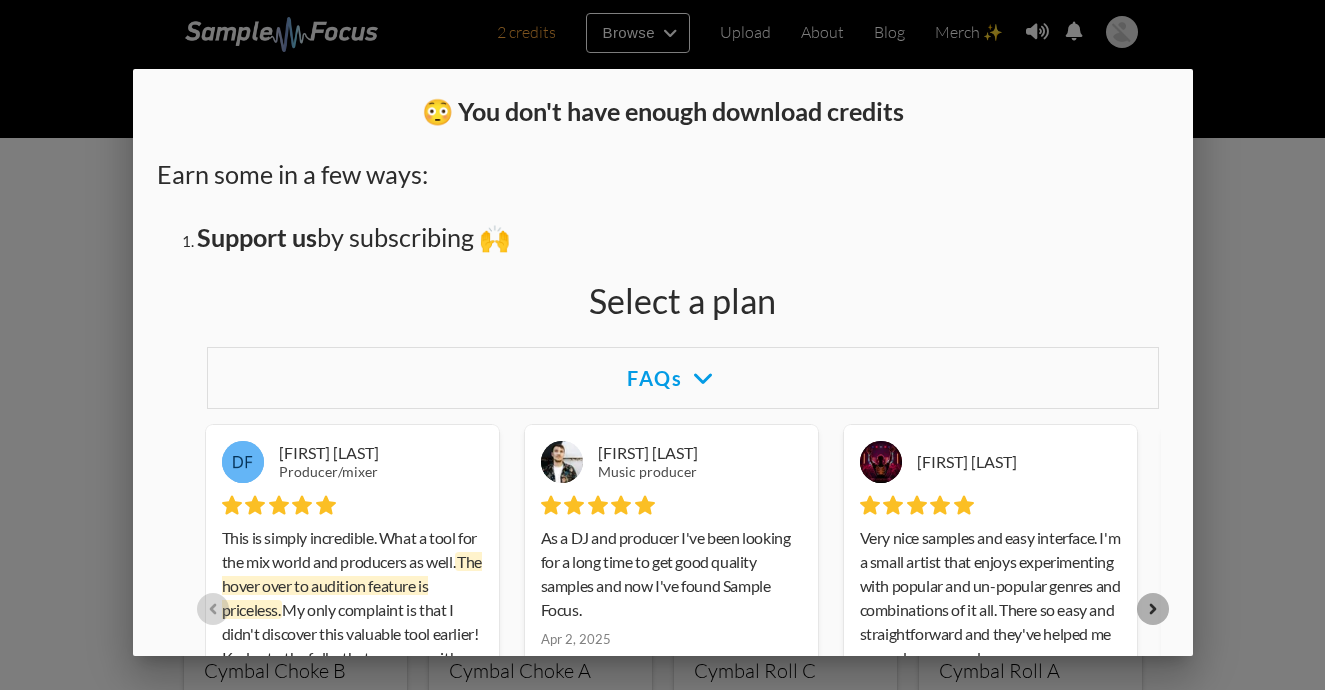 click at bounding box center (662, 259) 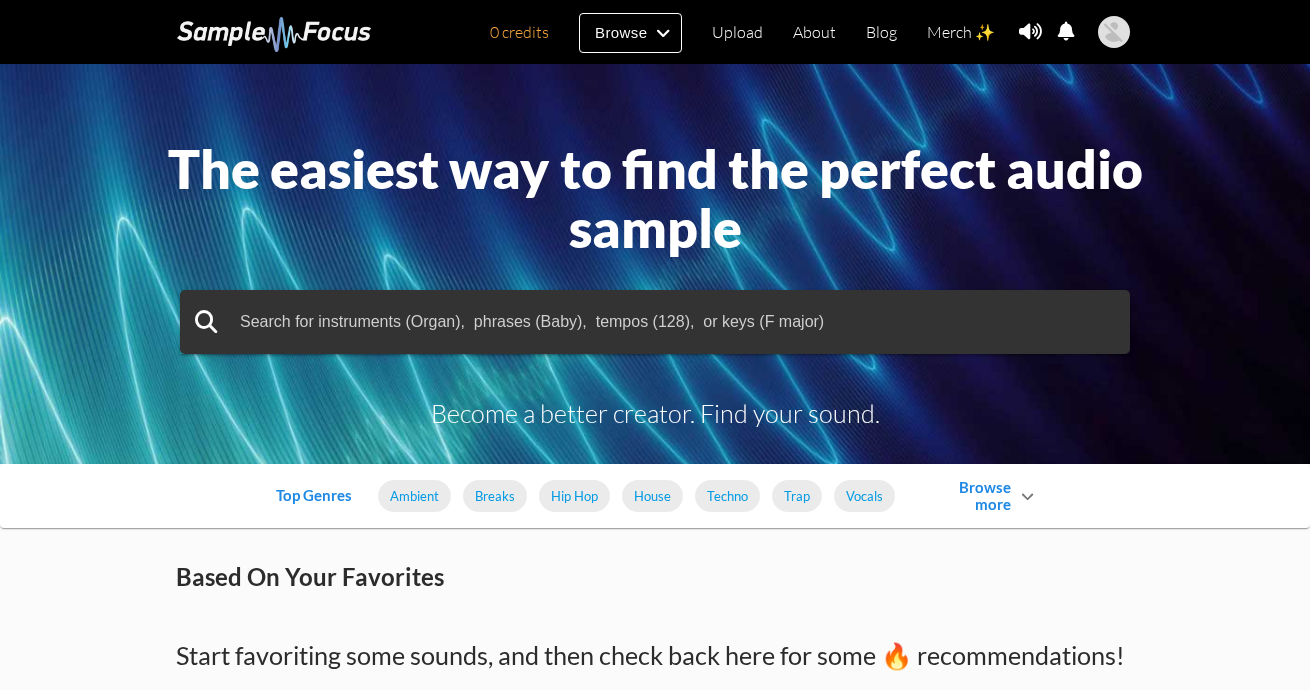 scroll, scrollTop: 0, scrollLeft: 0, axis: both 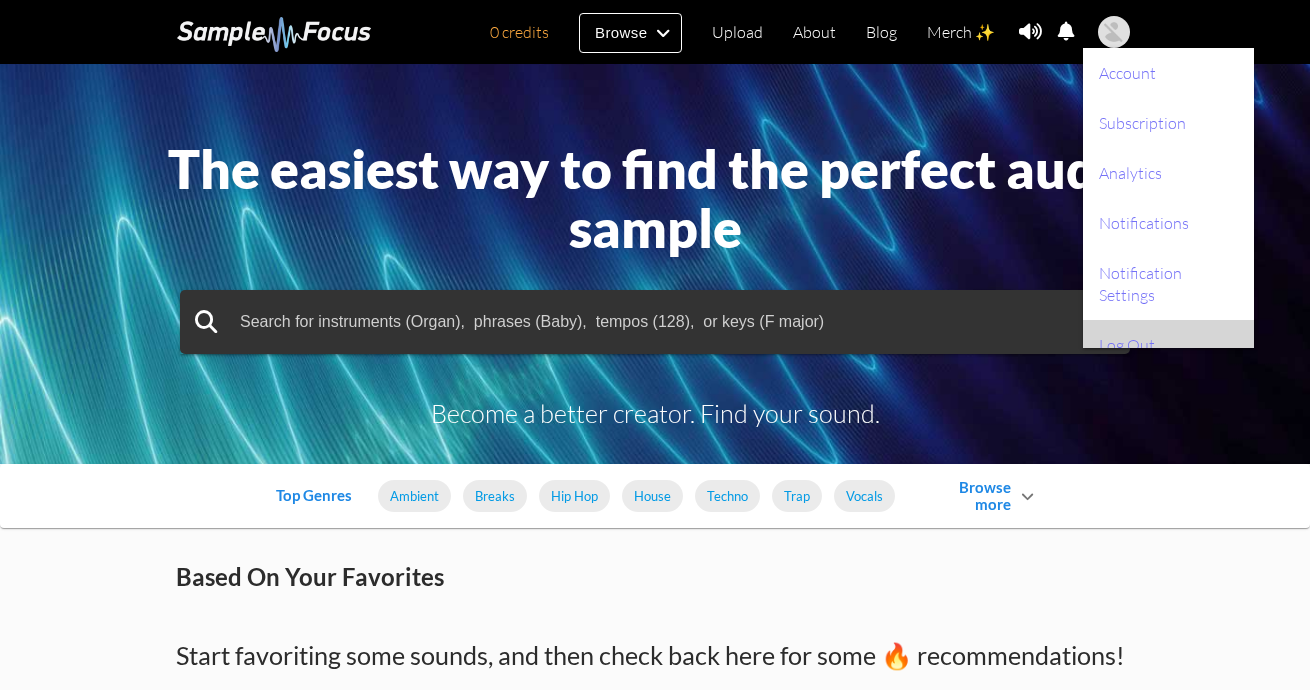 click on "Log Out" at bounding box center (1168, 345) 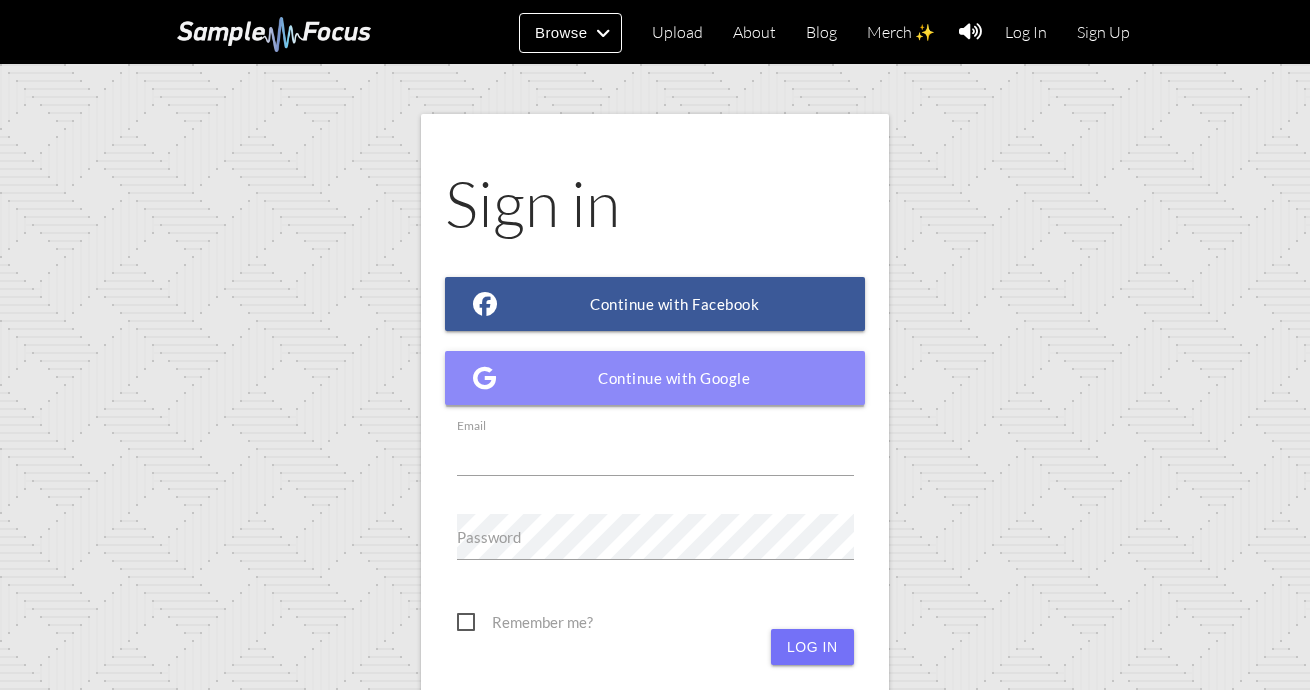 scroll, scrollTop: 0, scrollLeft: 0, axis: both 